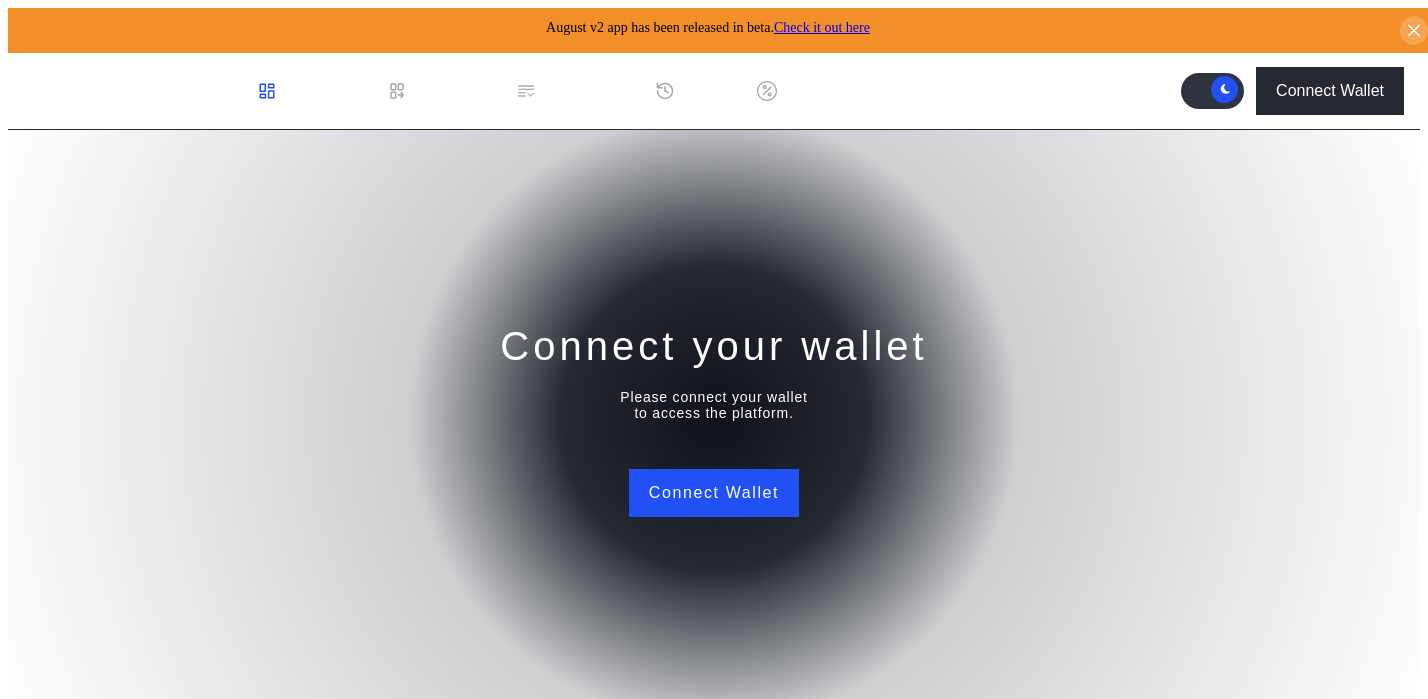 scroll, scrollTop: 0, scrollLeft: 0, axis: both 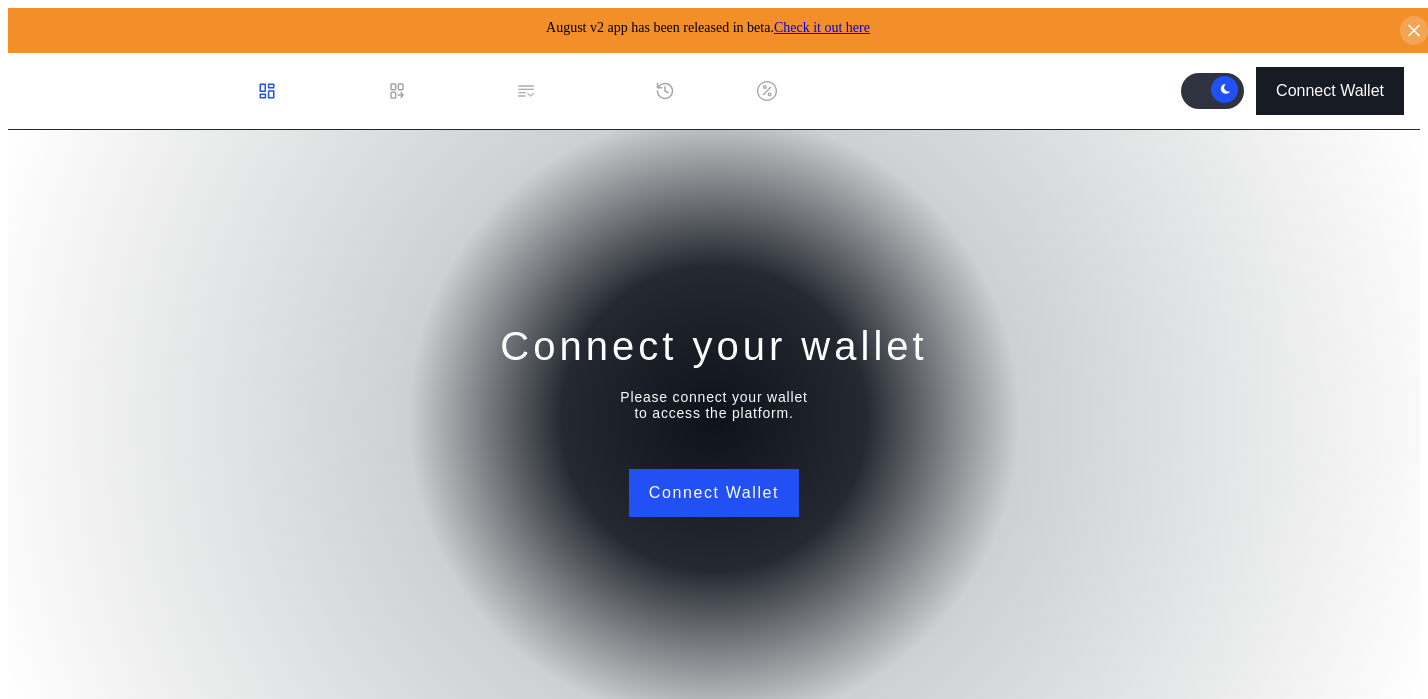 click on "Connect Wallet" at bounding box center [1330, 91] 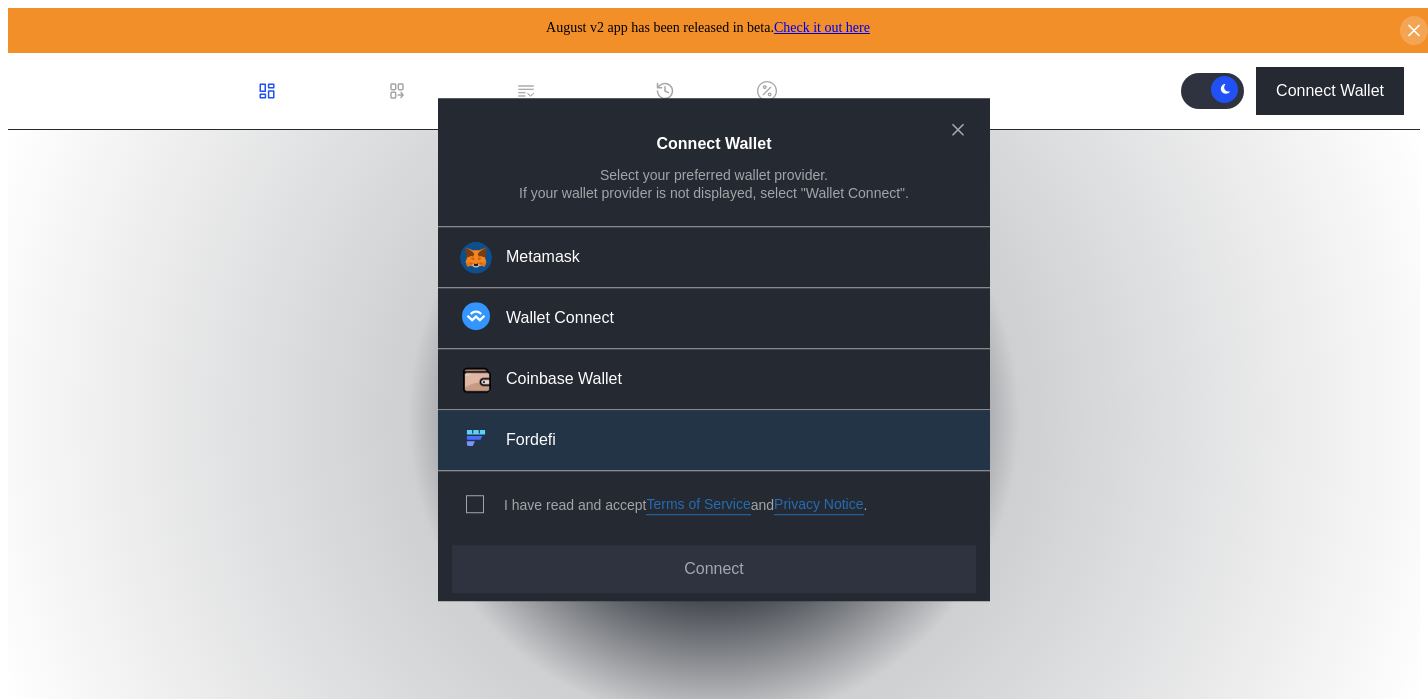 click on "Fordefi" at bounding box center (543, 257) 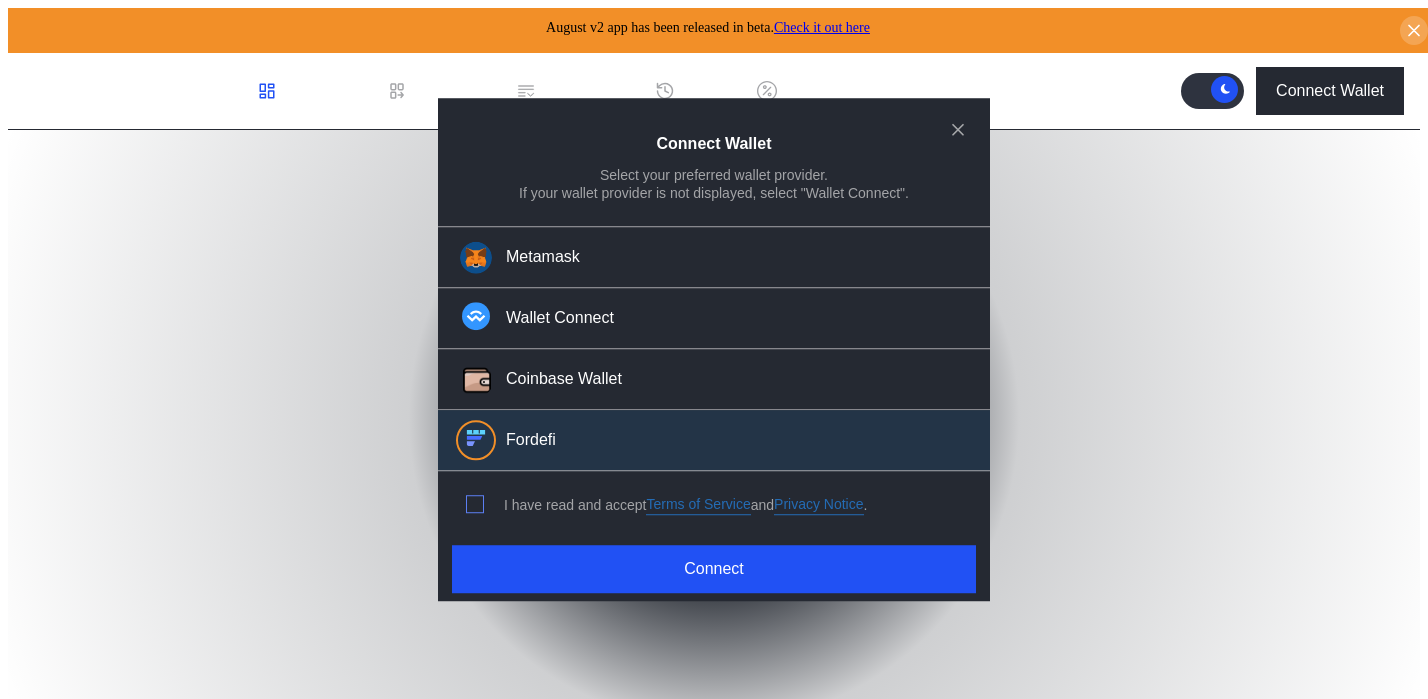 click at bounding box center [475, 505] 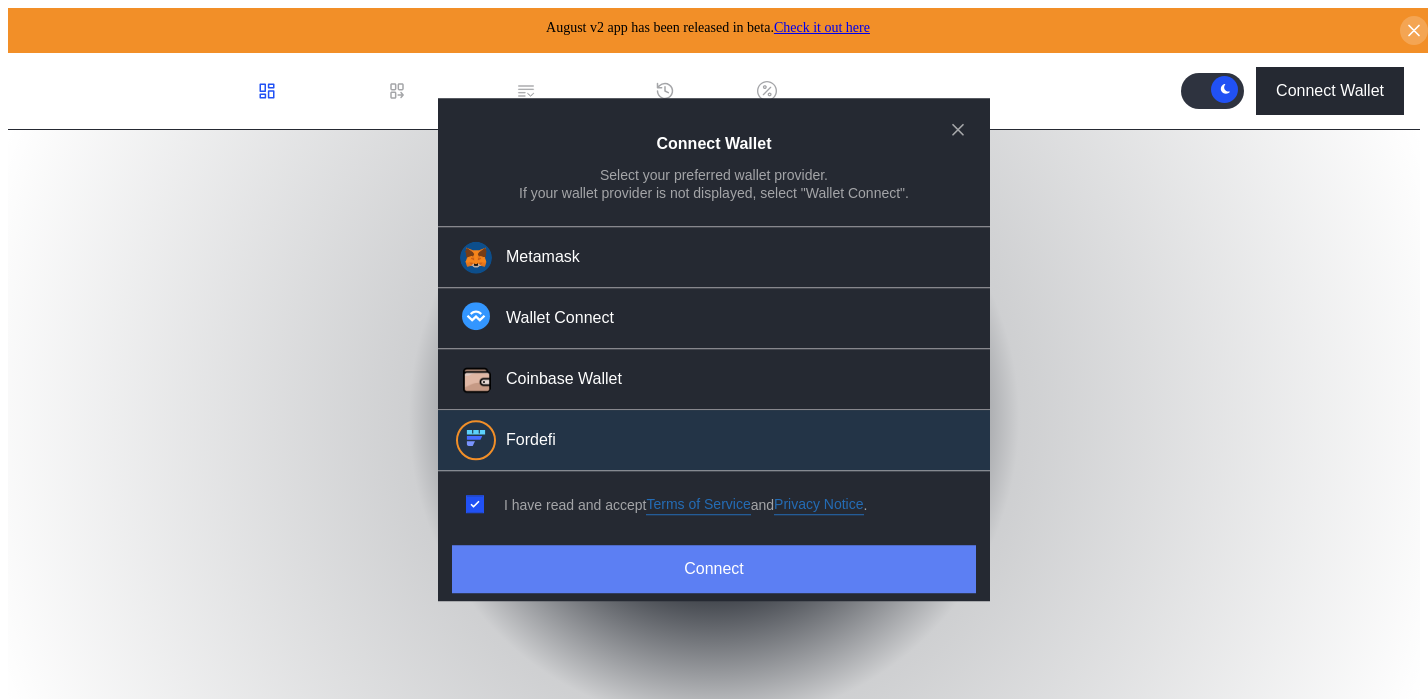 click on "Connect" at bounding box center (714, 569) 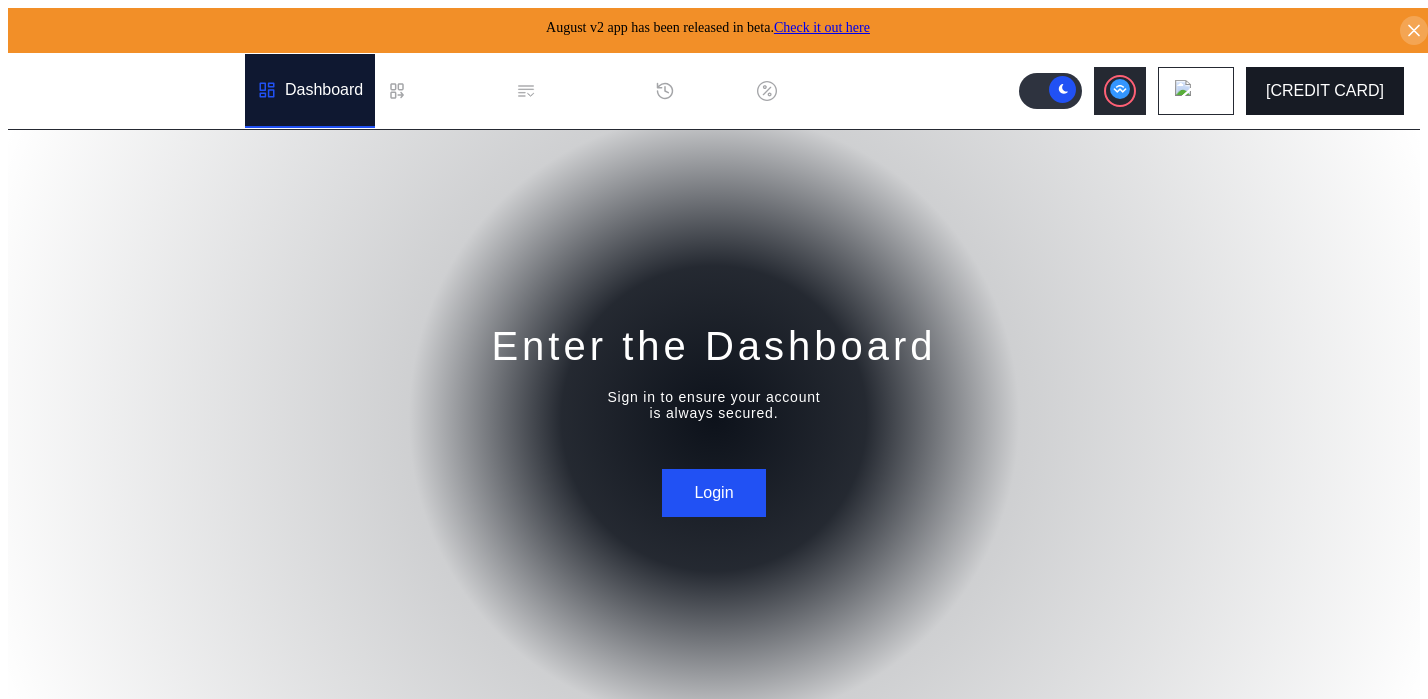 click on "[CREDIT CARD]" at bounding box center (1325, 91) 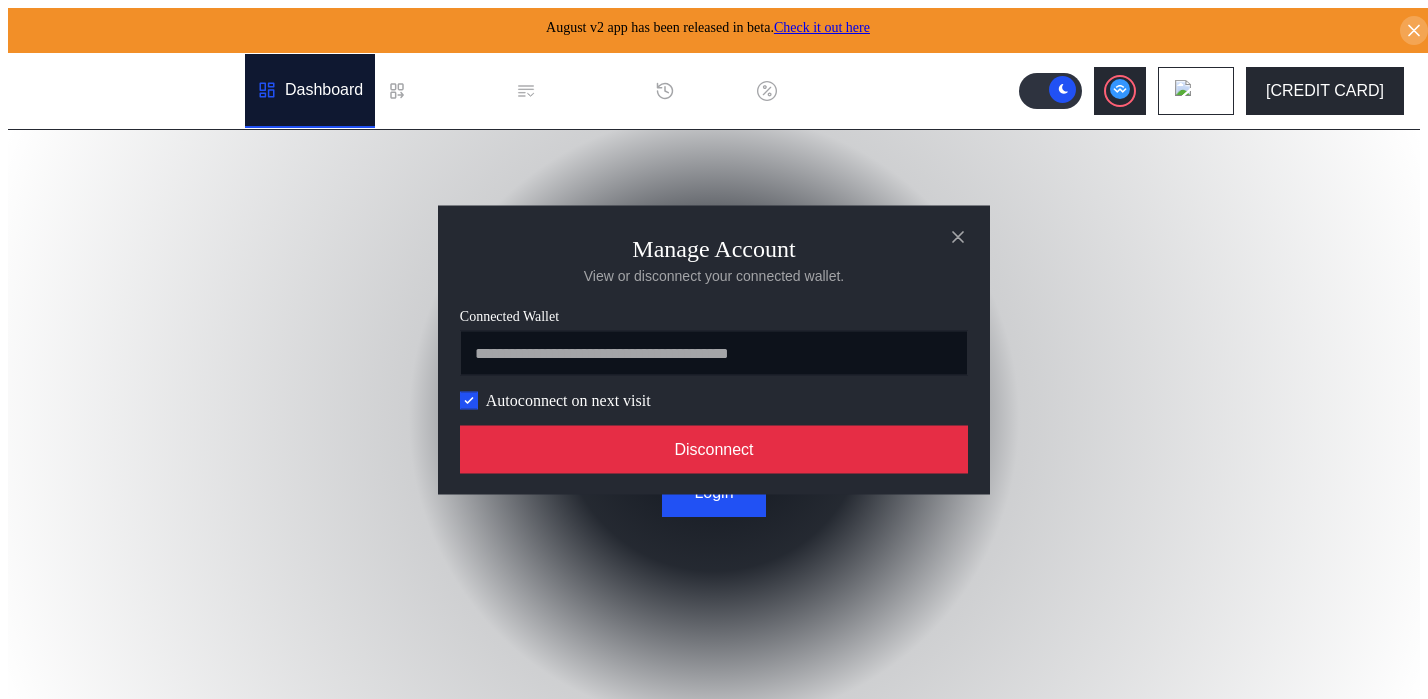 click on "Disconnect" at bounding box center [714, 449] 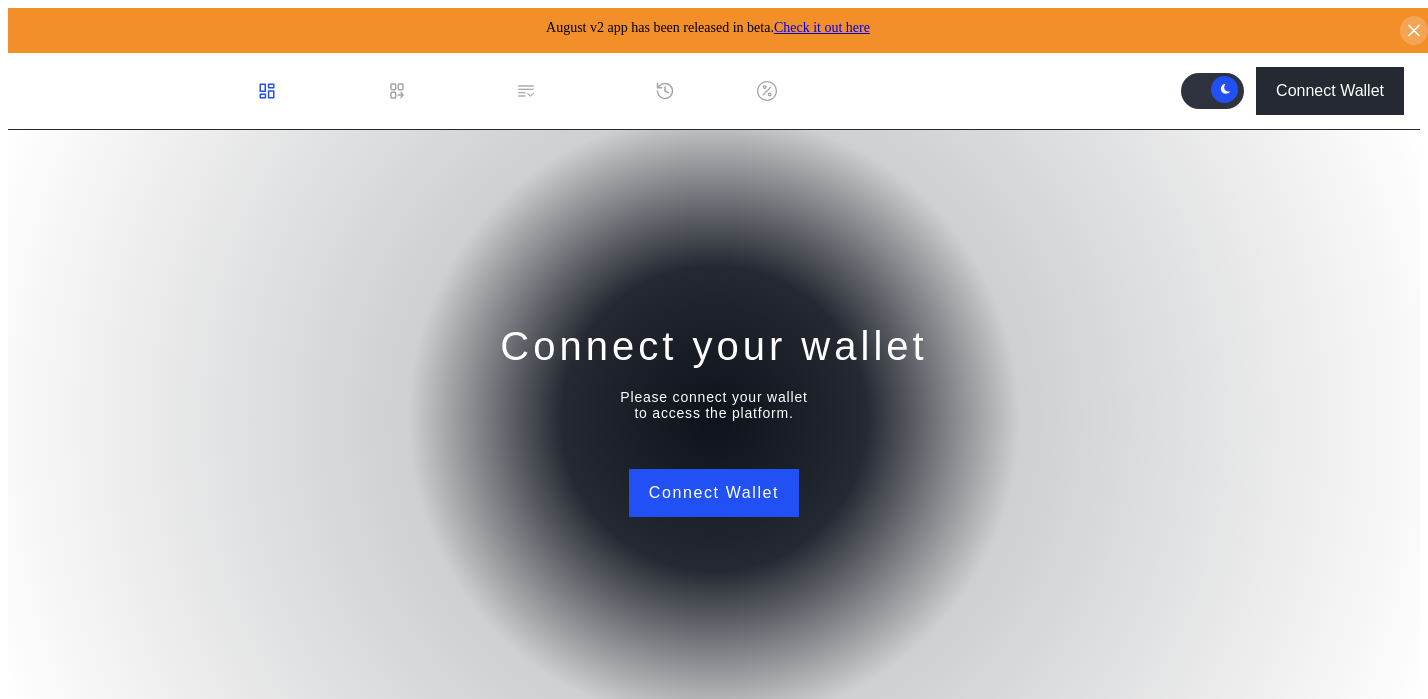 scroll, scrollTop: 0, scrollLeft: 0, axis: both 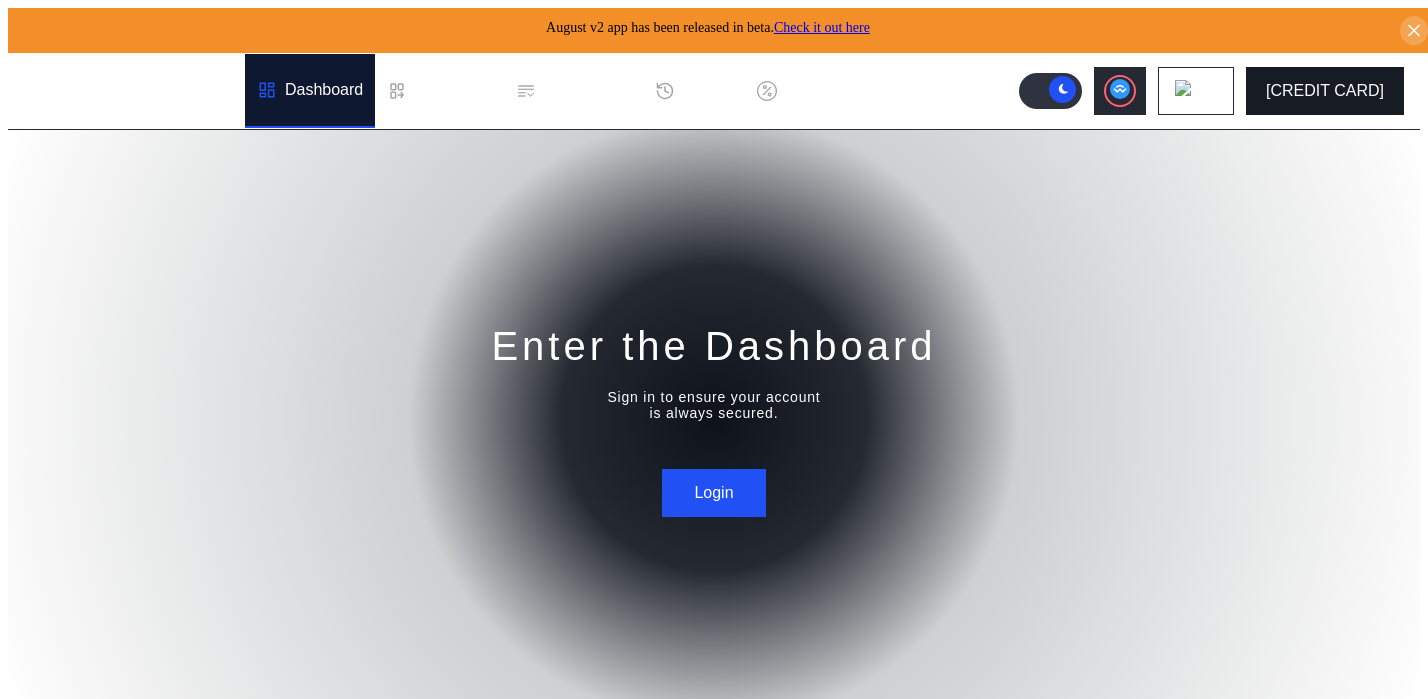 click on "[CREDIT CARD]" at bounding box center (1325, 91) 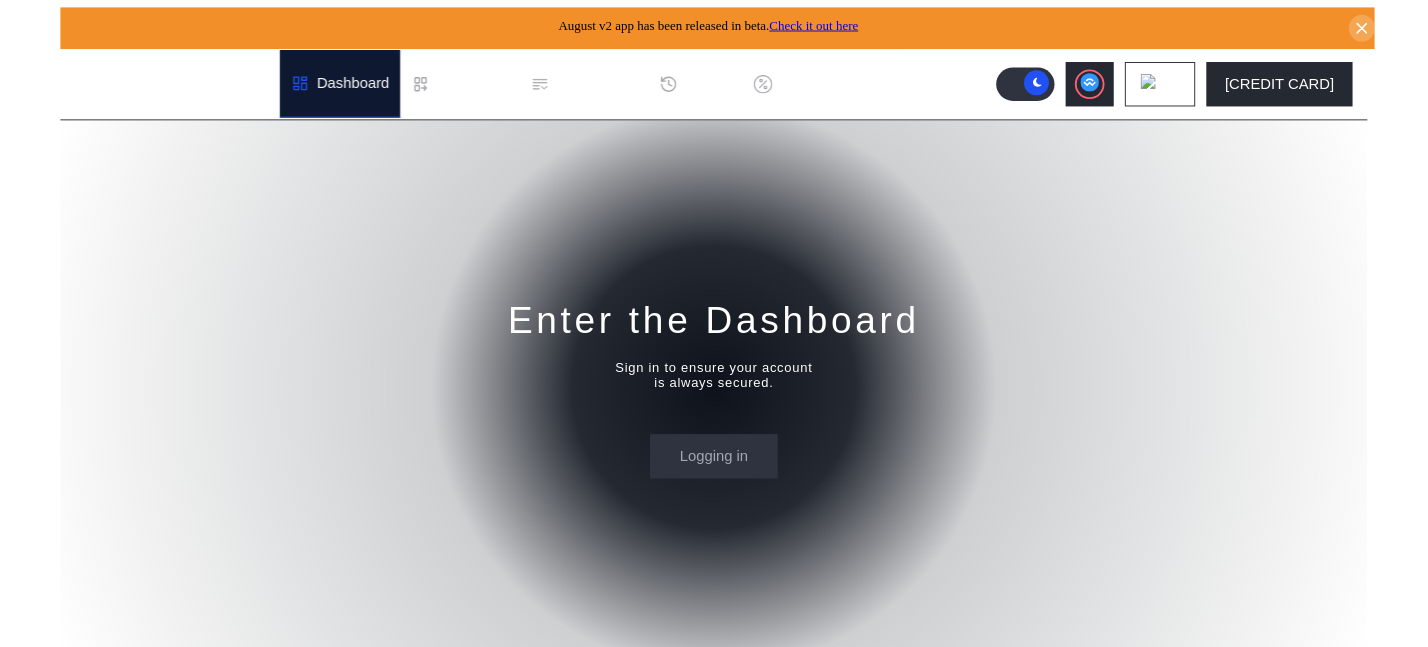 scroll, scrollTop: 0, scrollLeft: 0, axis: both 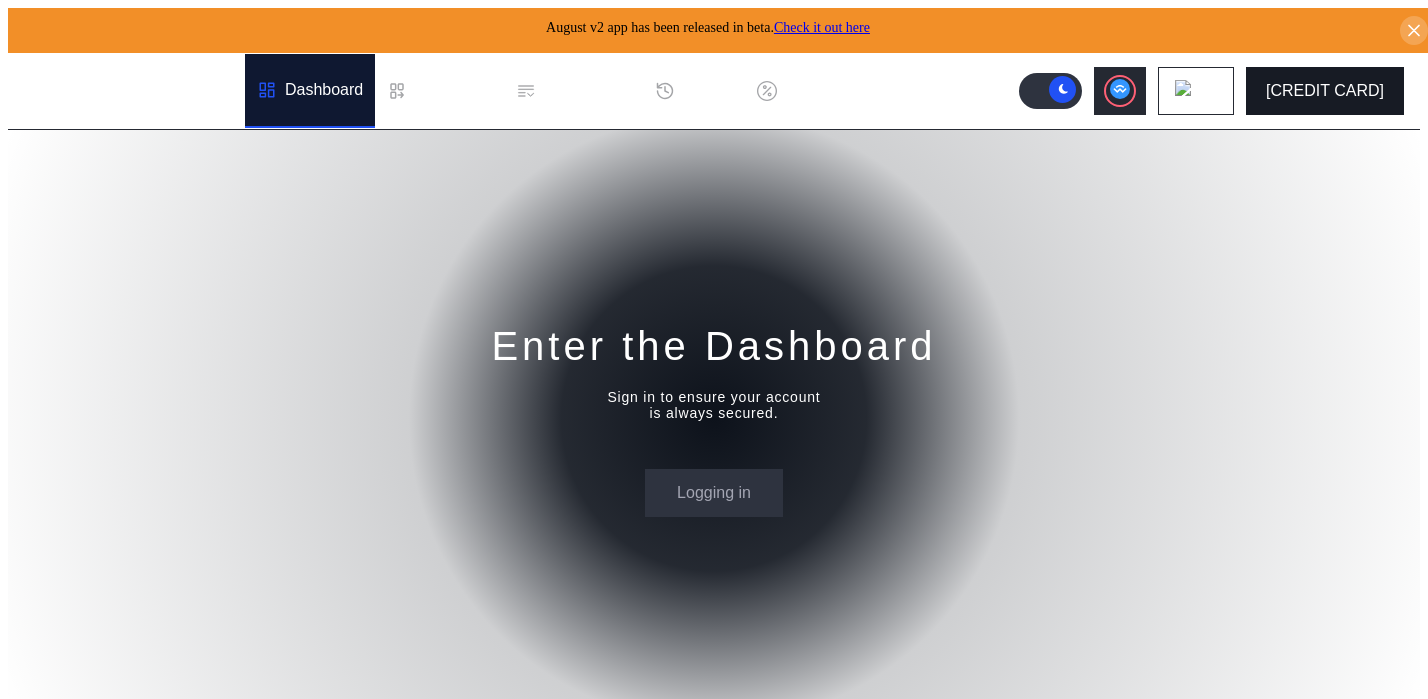 click on "[CREDIT CARD]" at bounding box center (1325, 91) 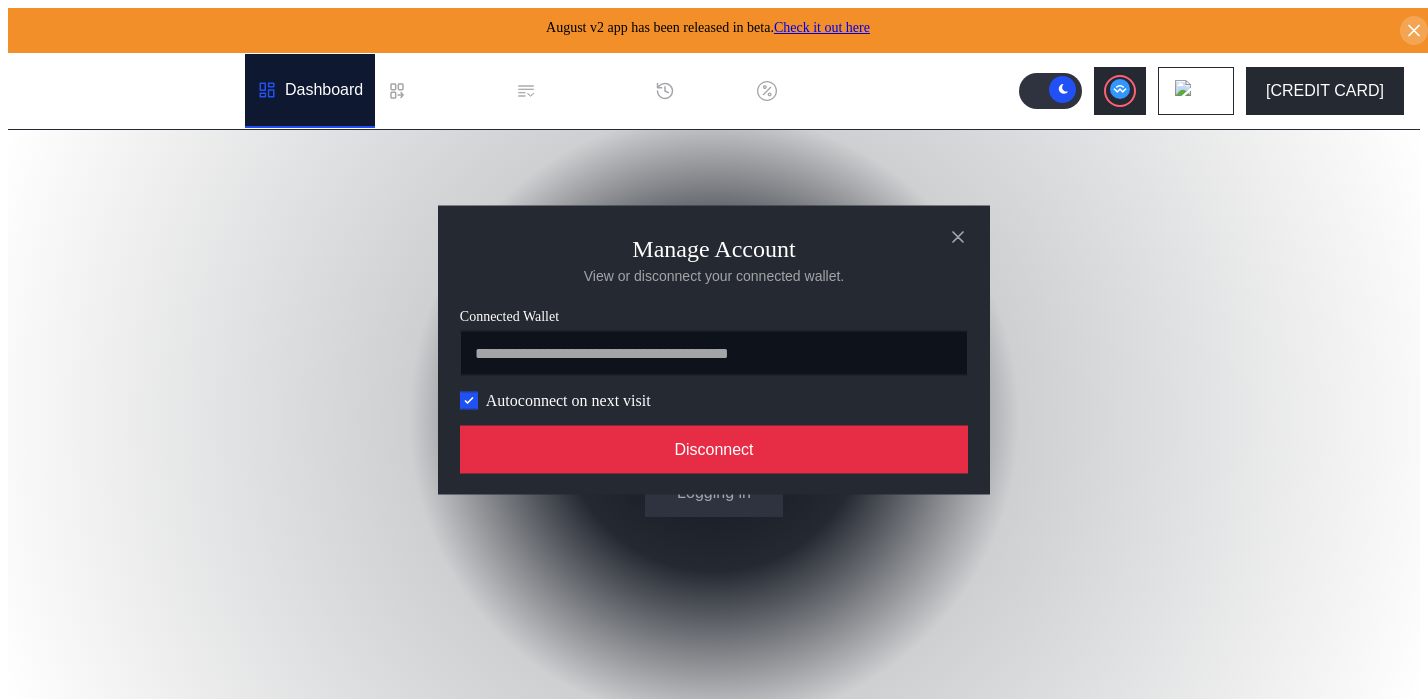 click on "Disconnect" at bounding box center (714, 449) 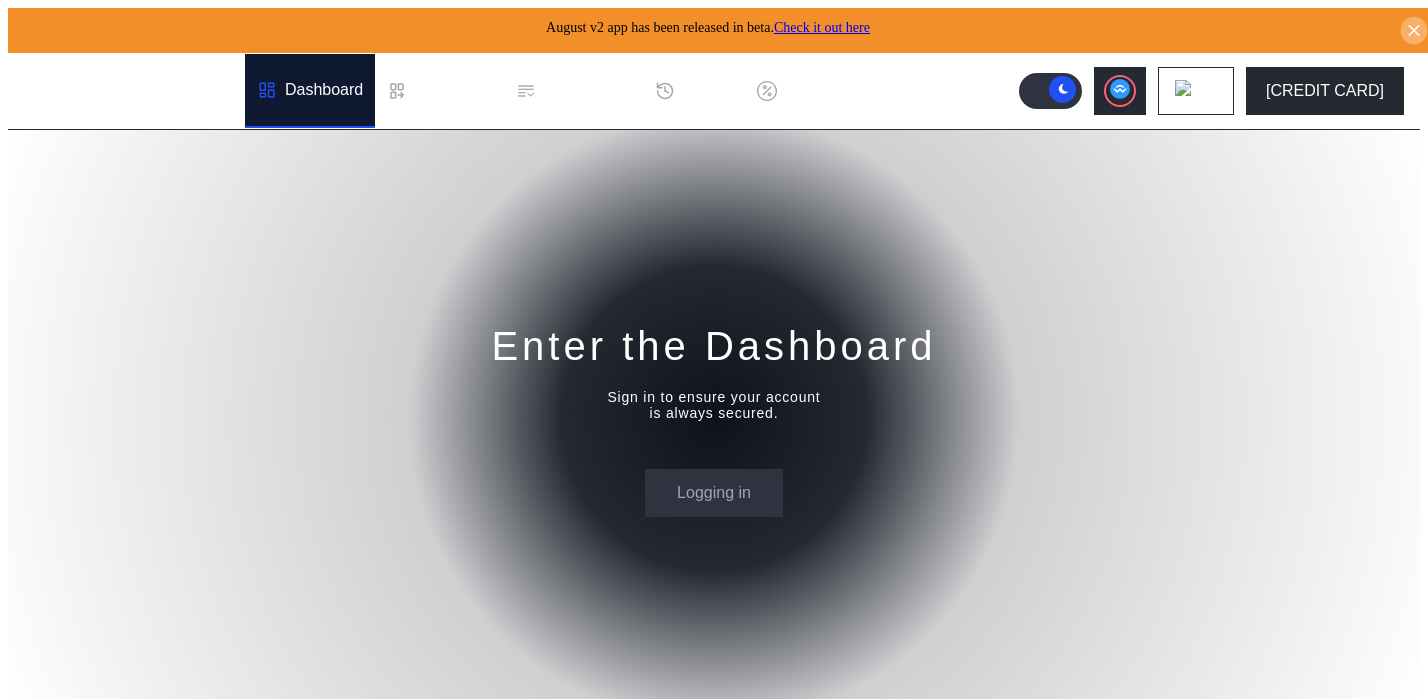 click at bounding box center [1414, 31] 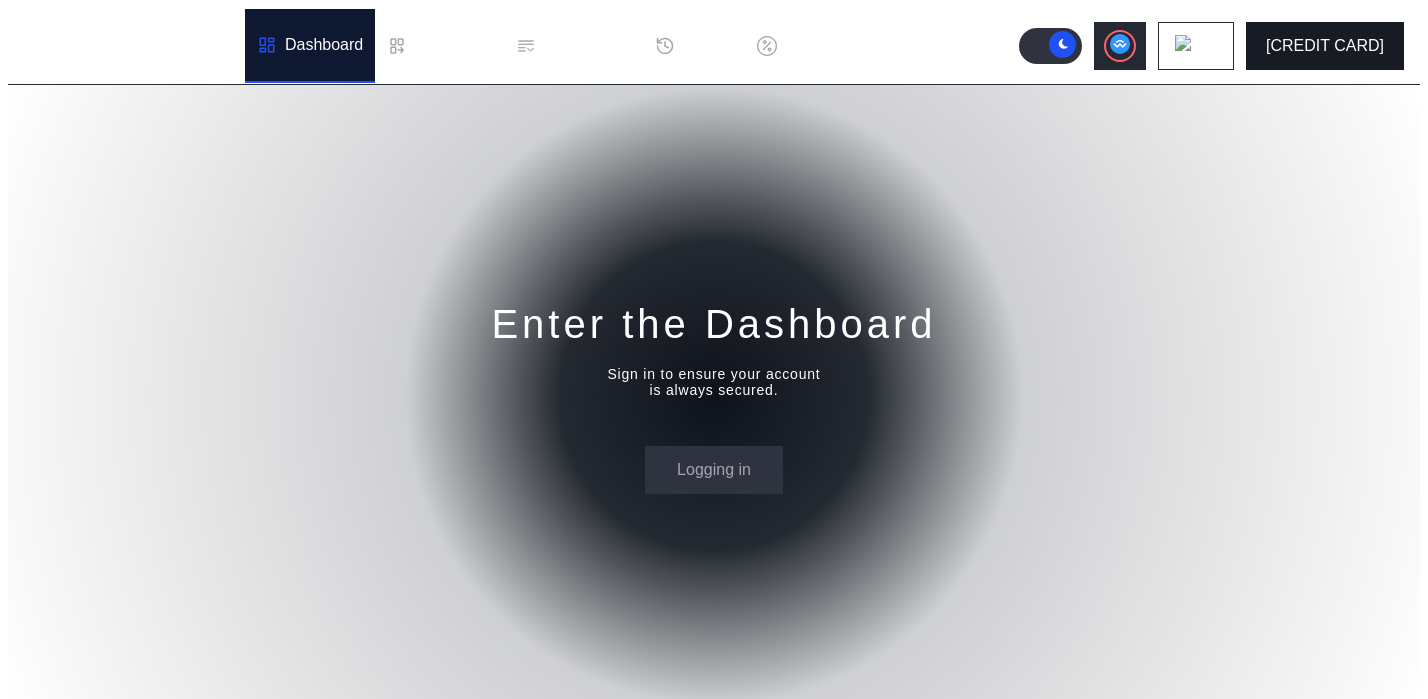 click on "[CREDIT CARD]" at bounding box center [1325, 46] 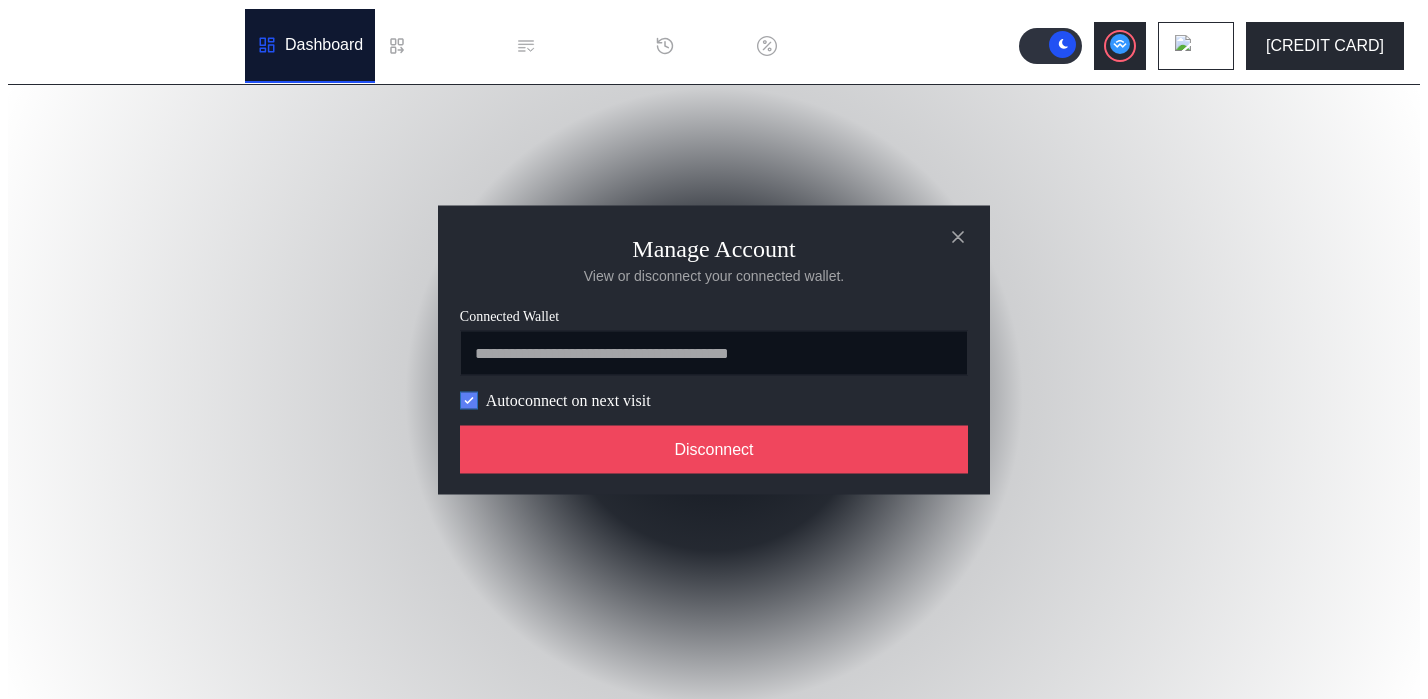 click at bounding box center [469, 400] 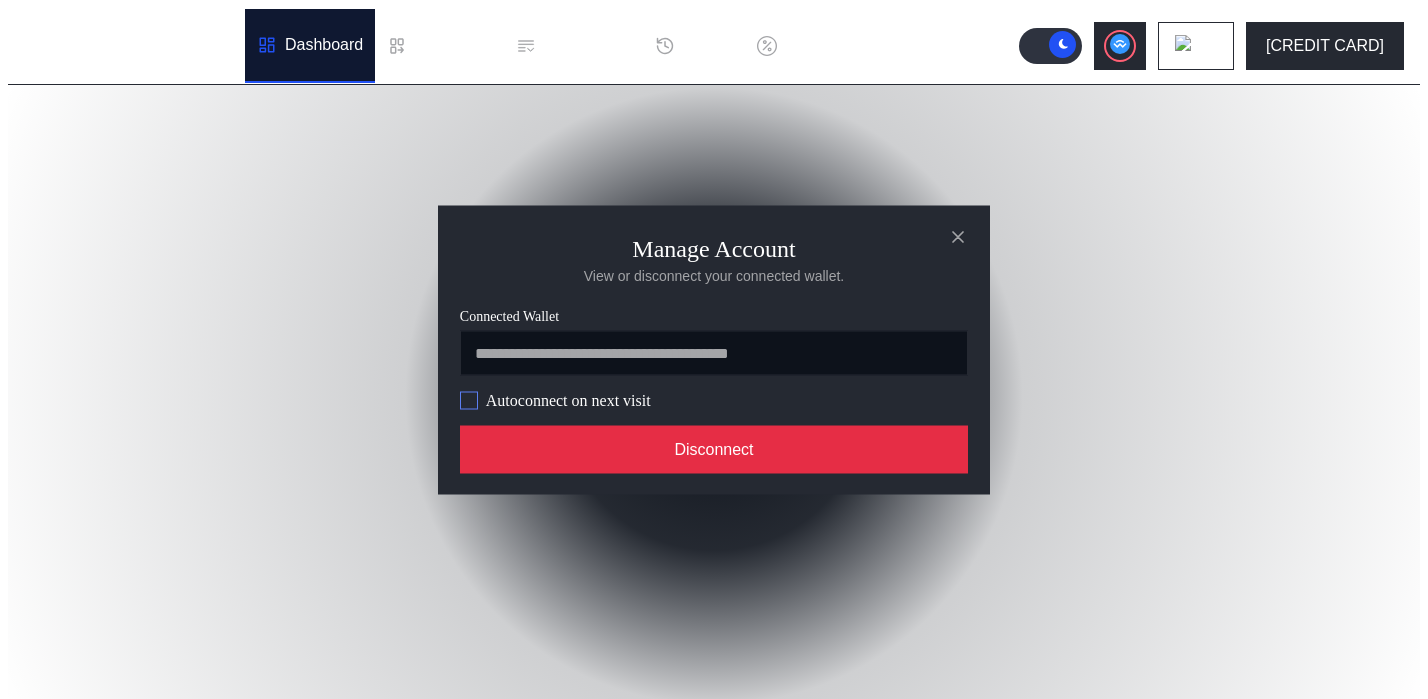 drag, startPoint x: 718, startPoint y: 462, endPoint x: 708, endPoint y: 461, distance: 10.049875 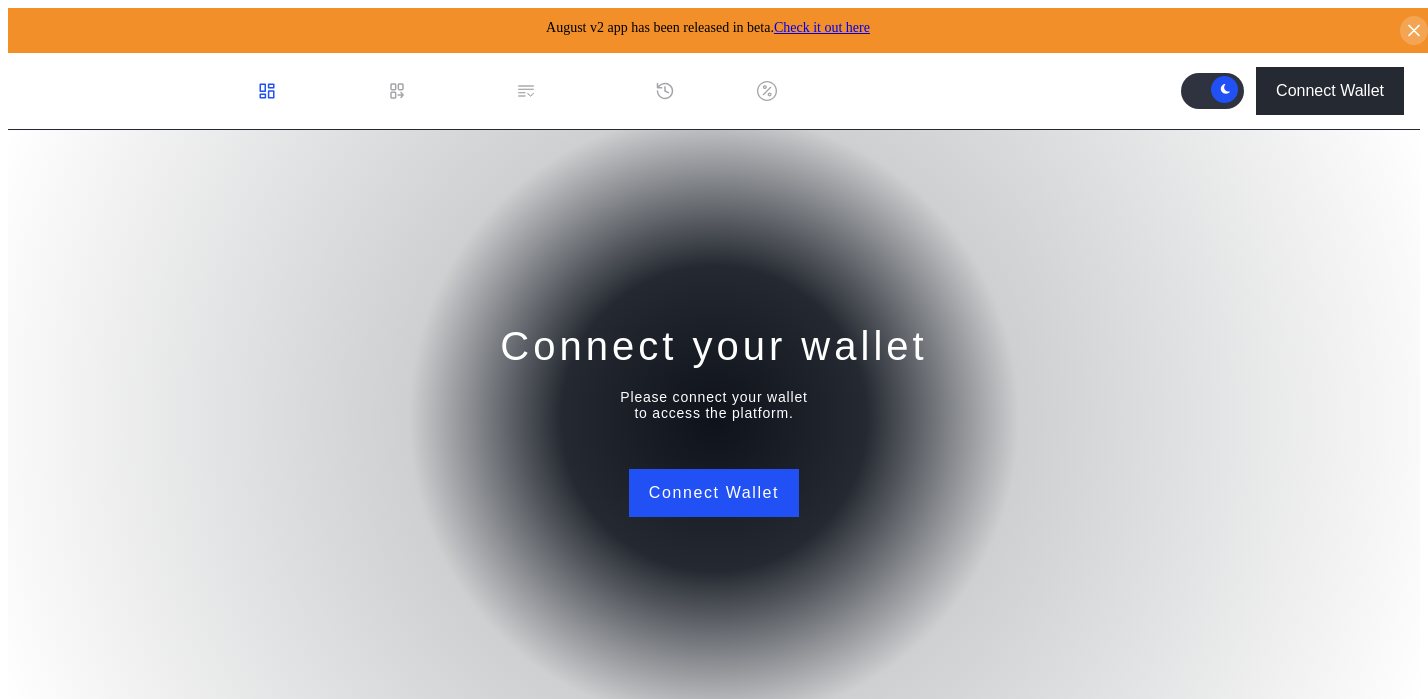 scroll, scrollTop: 0, scrollLeft: 0, axis: both 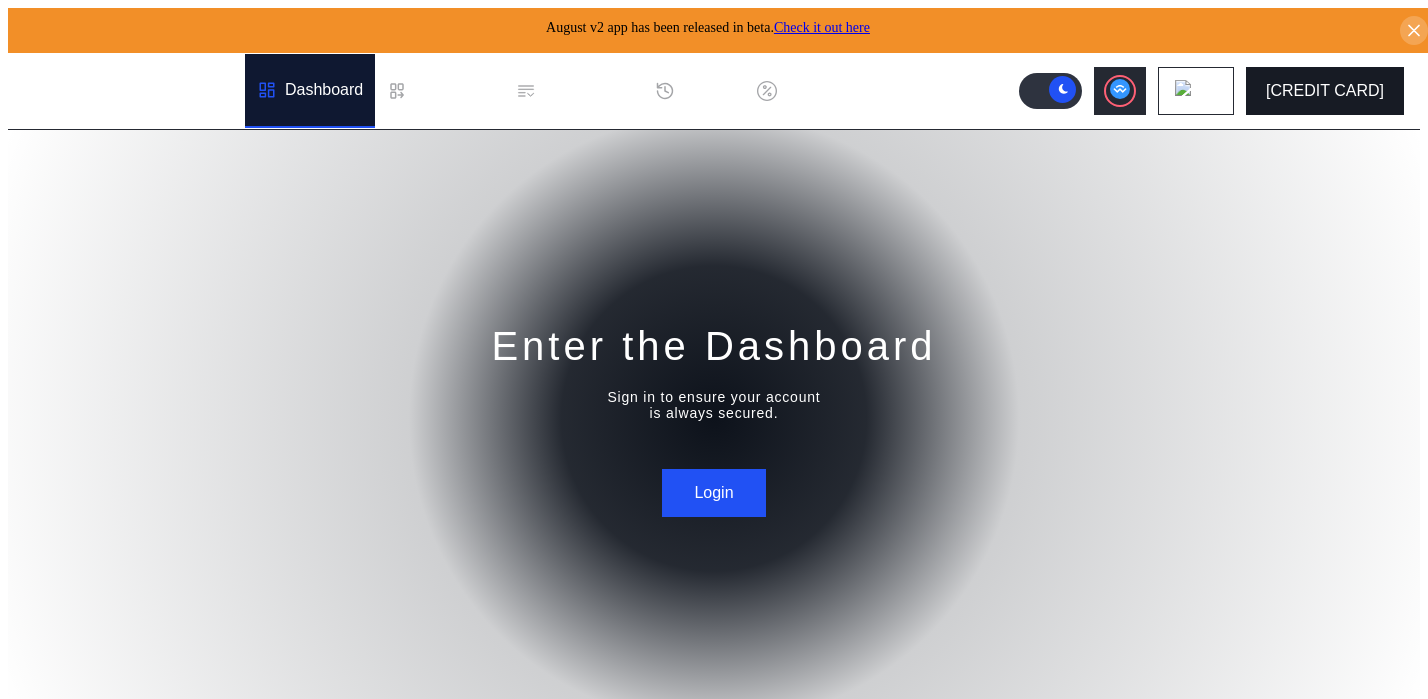 click on "[CREDIT CARD]" at bounding box center [1325, 91] 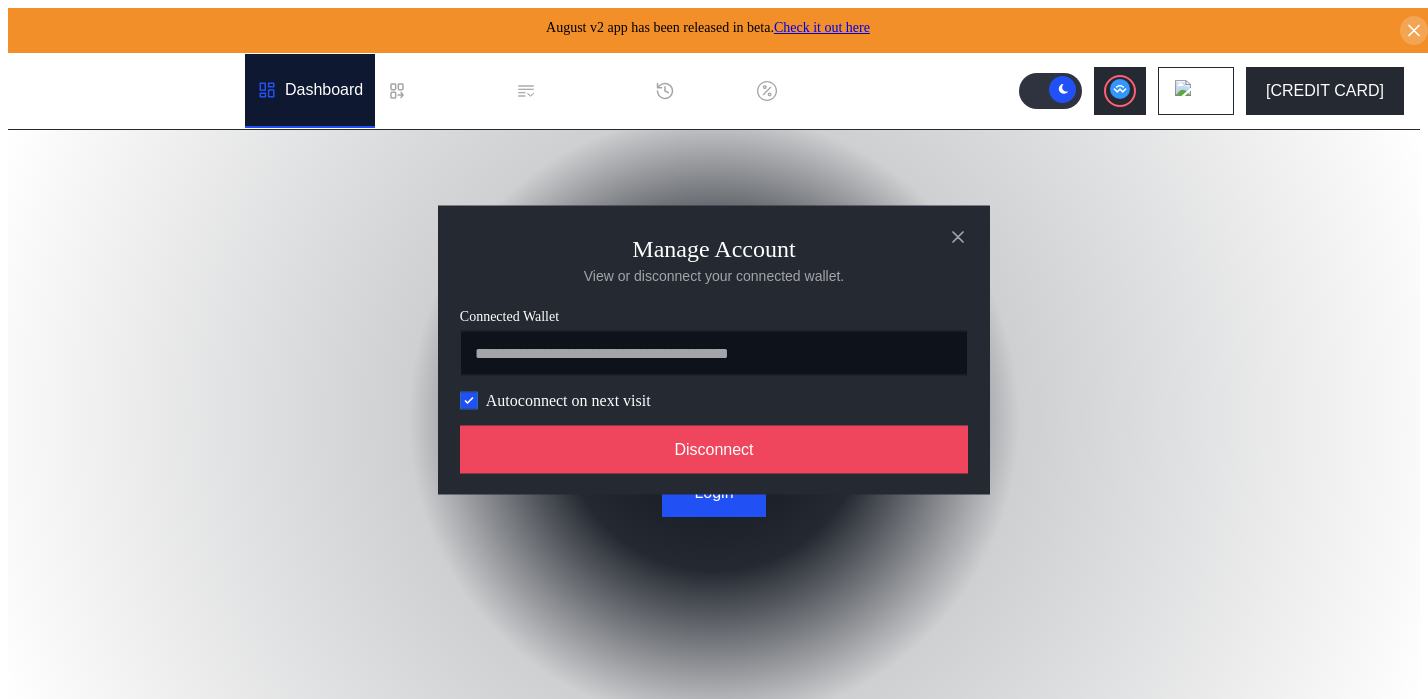 click at bounding box center [469, 400] 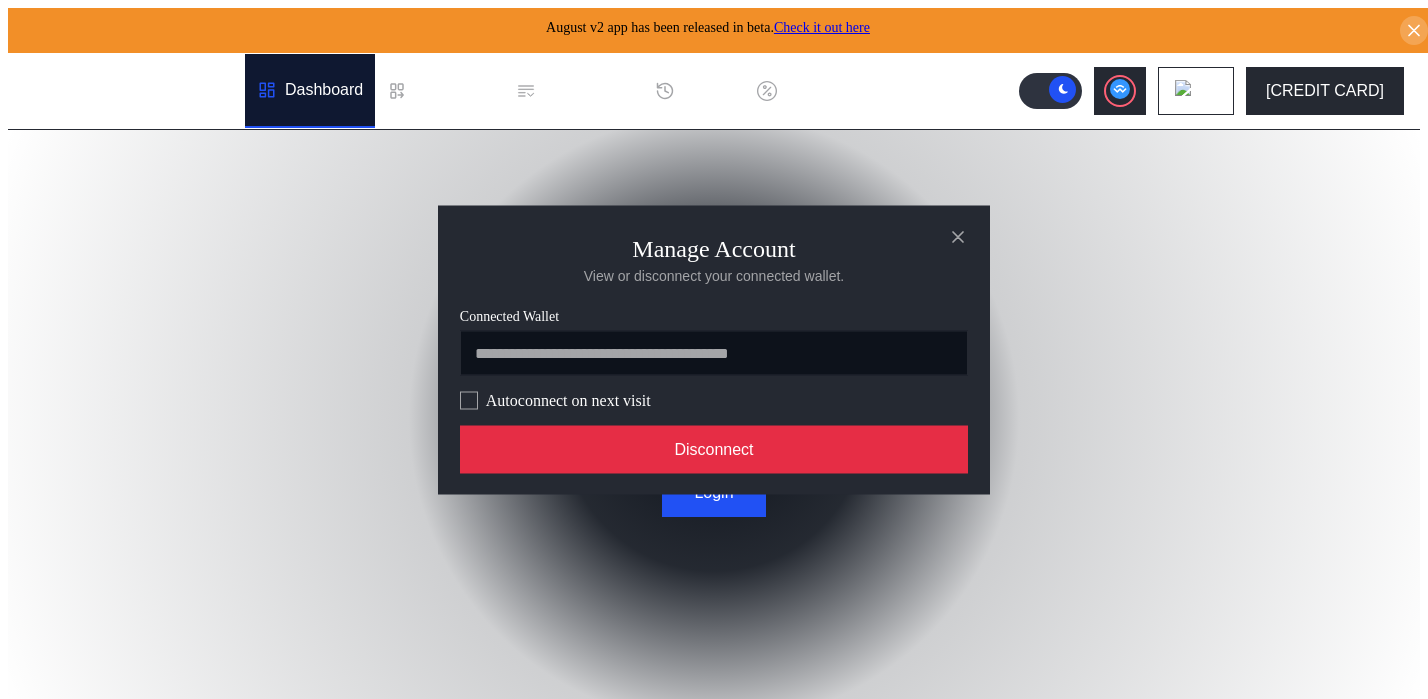 click on "Disconnect" at bounding box center [714, 449] 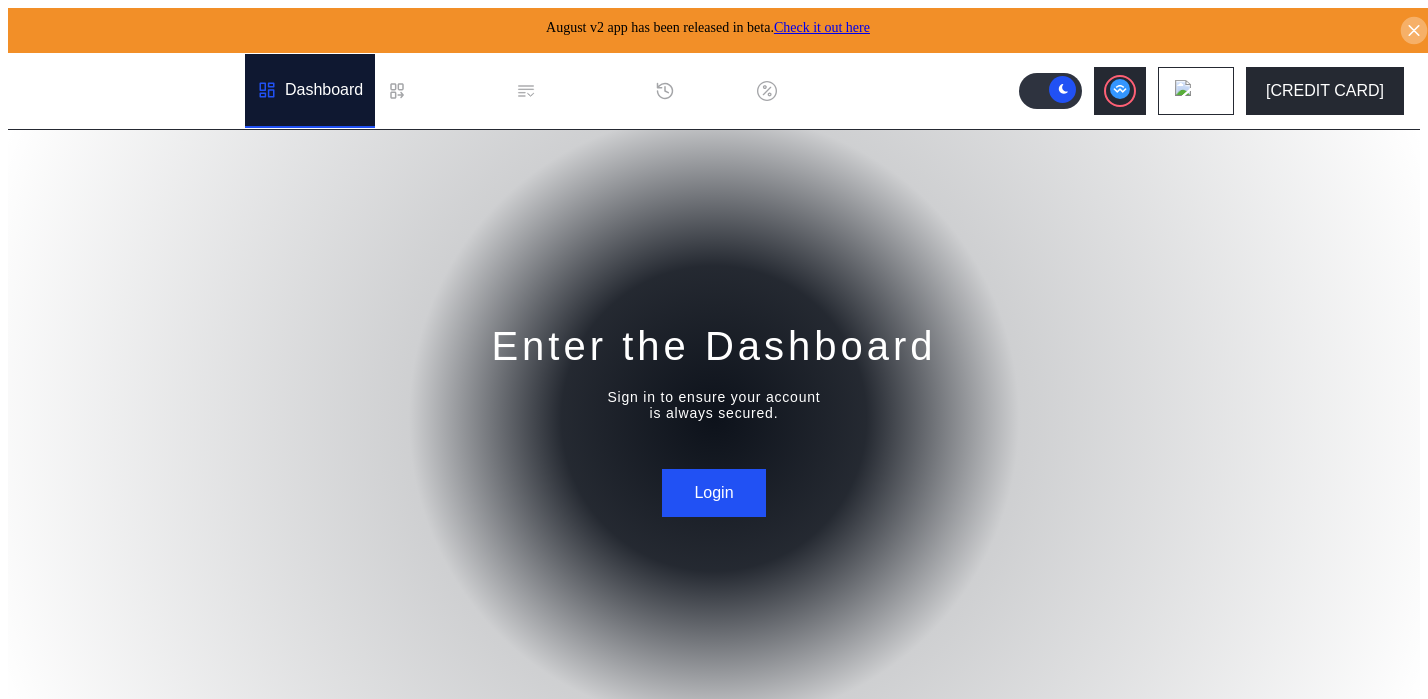 click at bounding box center [1414, 31] 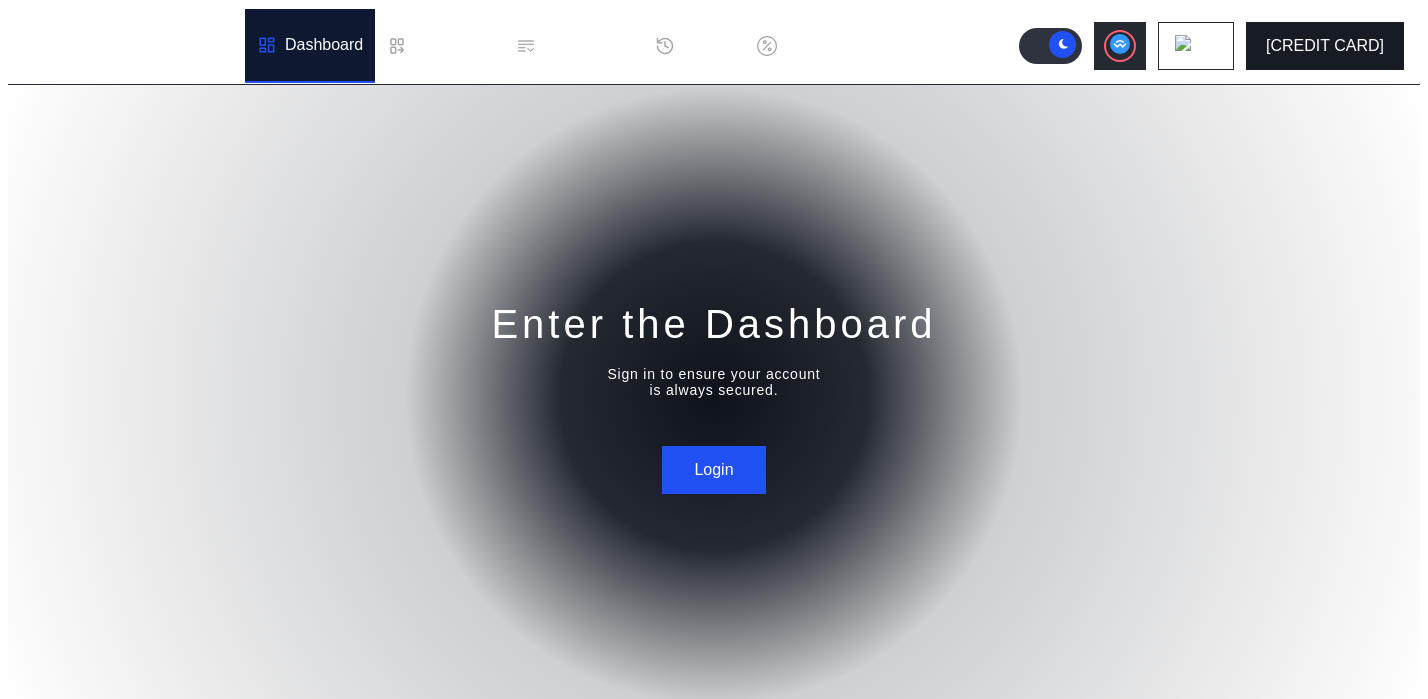 click on "[CREDIT CARD]" at bounding box center (1325, 46) 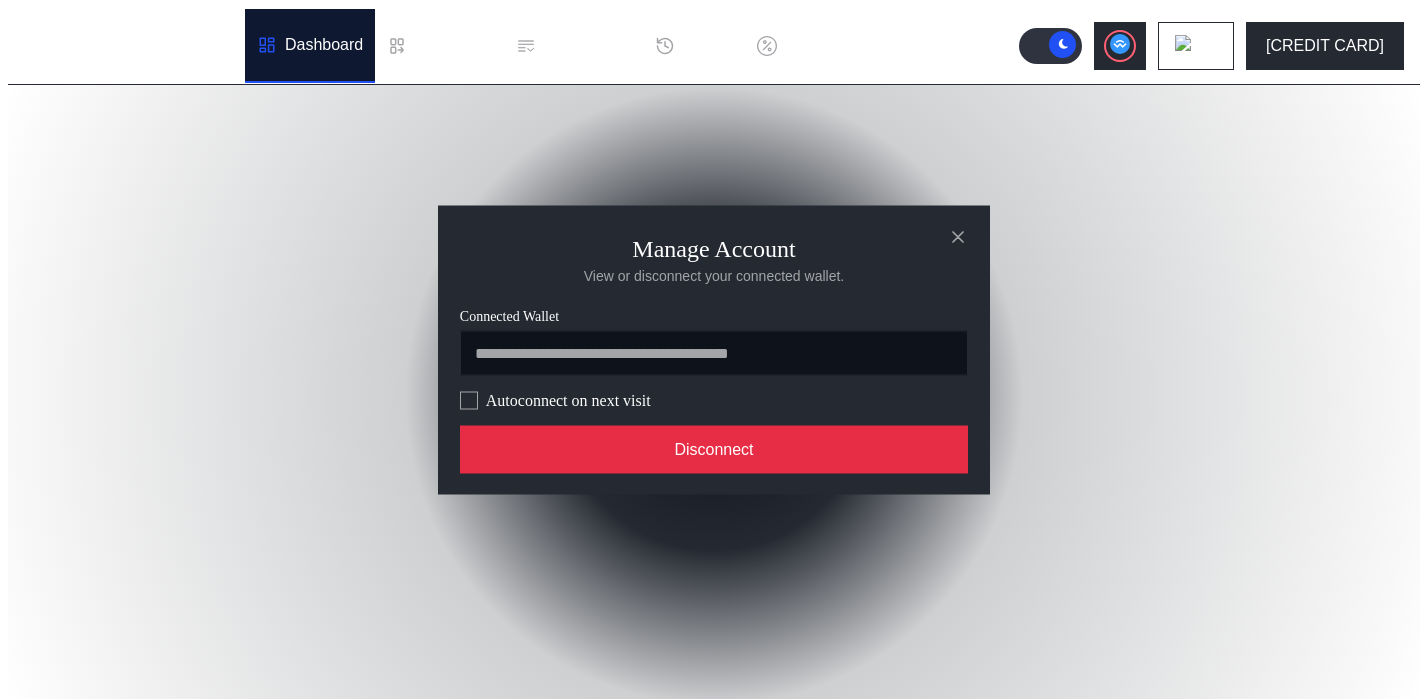 click on "Disconnect" at bounding box center [714, 449] 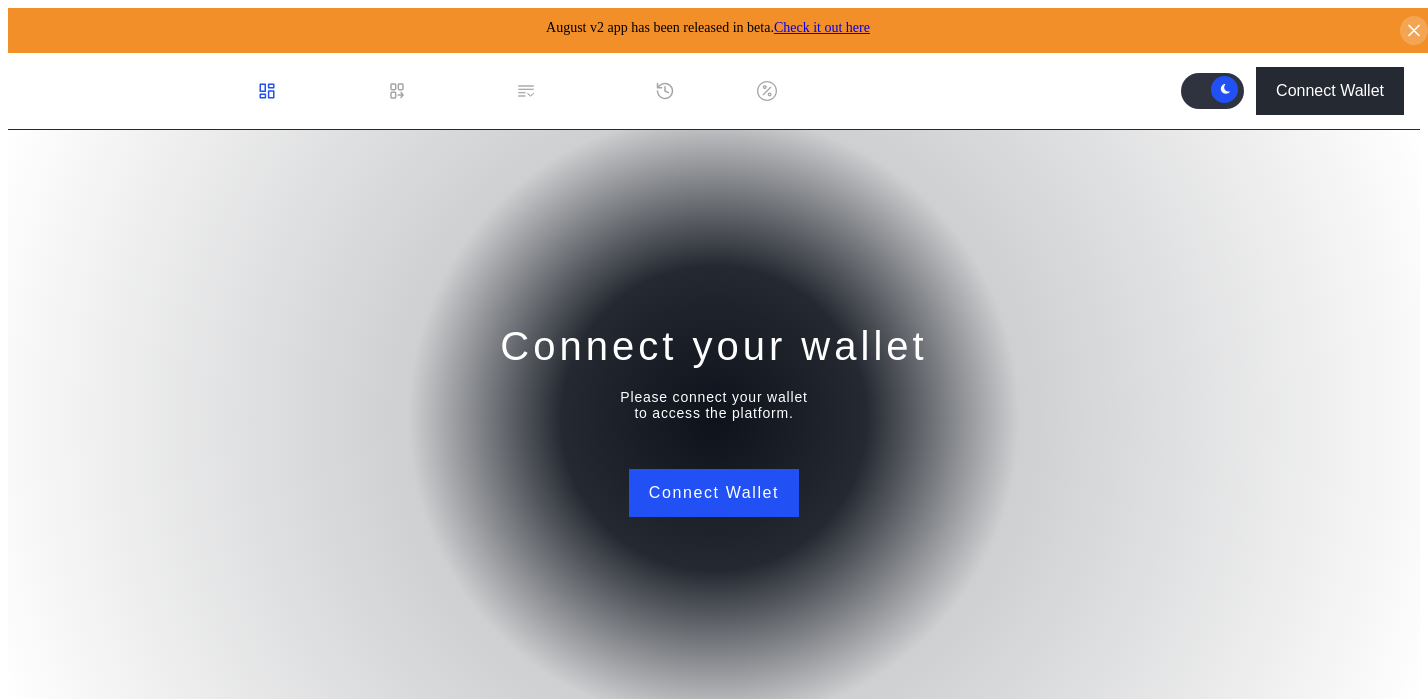 scroll, scrollTop: 0, scrollLeft: 0, axis: both 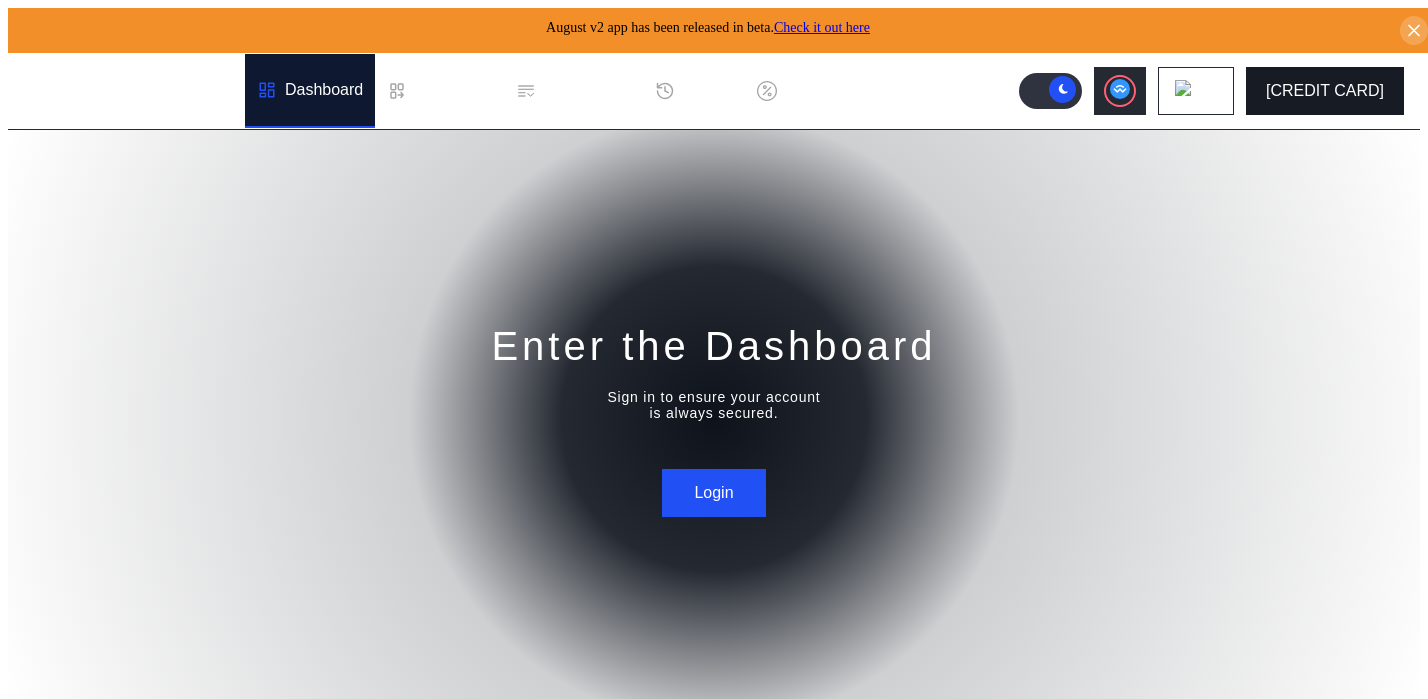 click on "[CREDIT CARD]" at bounding box center (1325, 91) 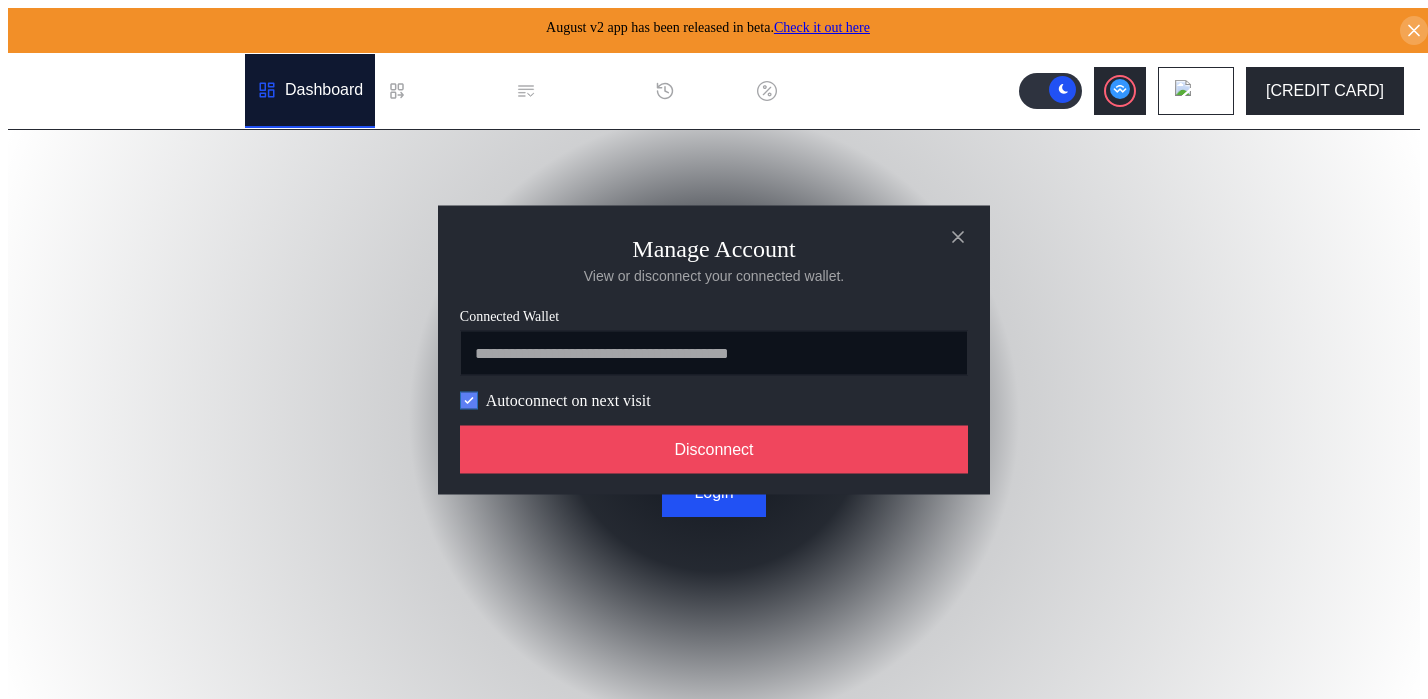 click at bounding box center [469, 400] 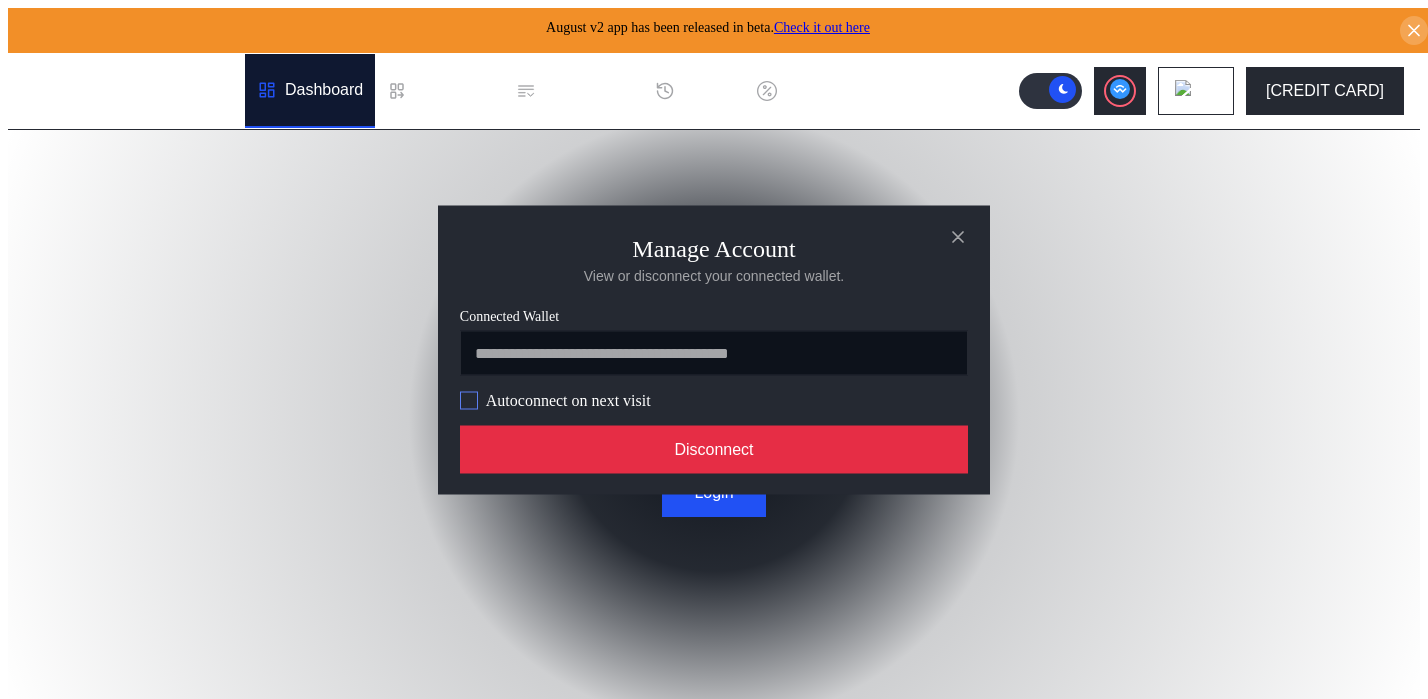 click on "Disconnect" at bounding box center (714, 449) 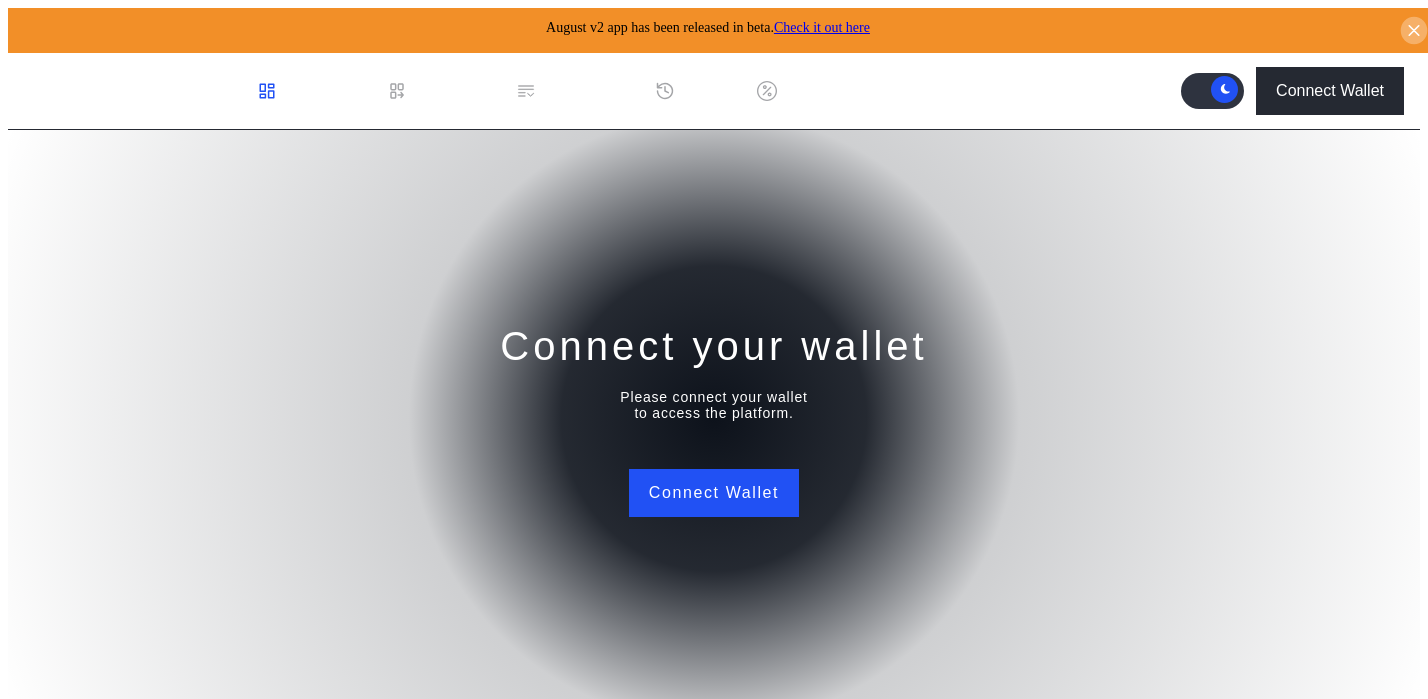 click at bounding box center (1414, 31) 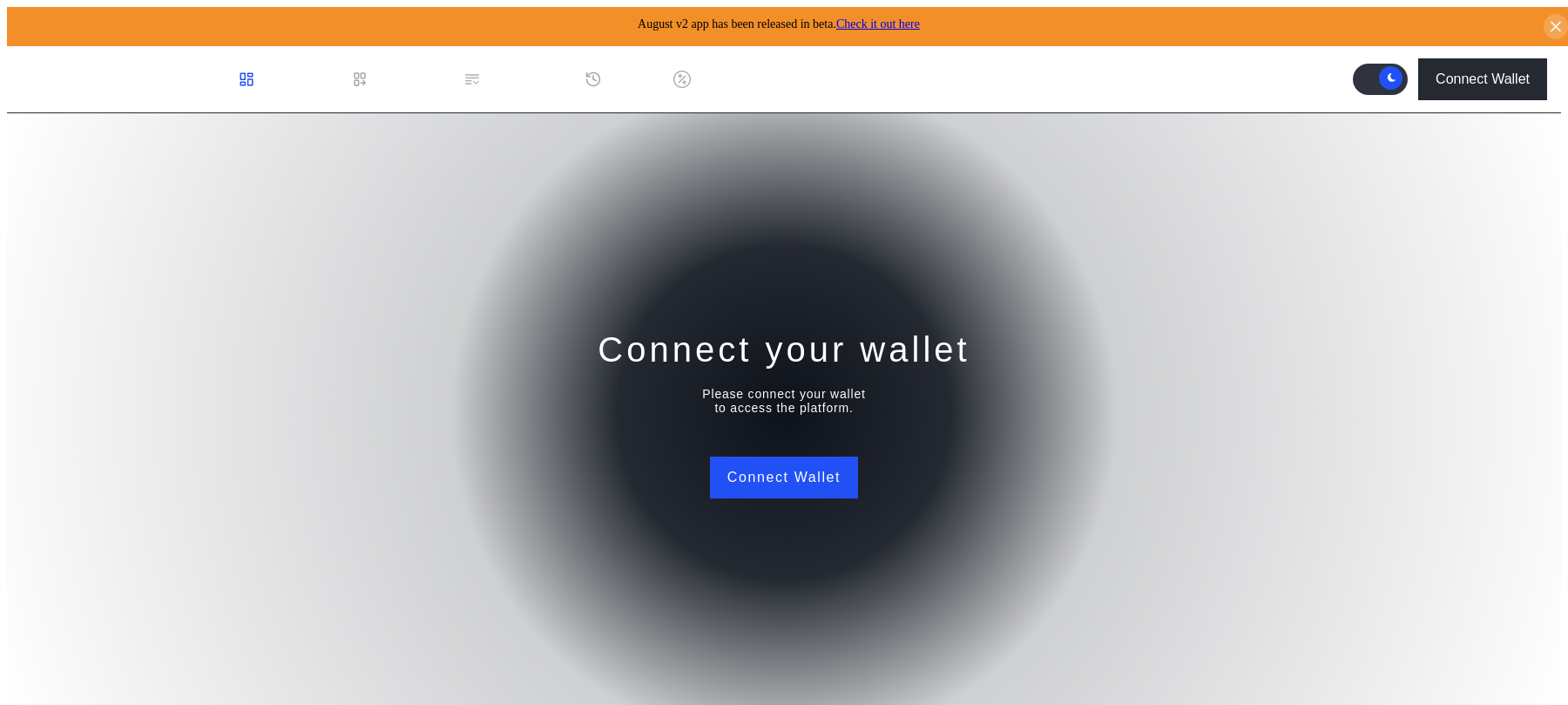 scroll, scrollTop: 0, scrollLeft: 0, axis: both 